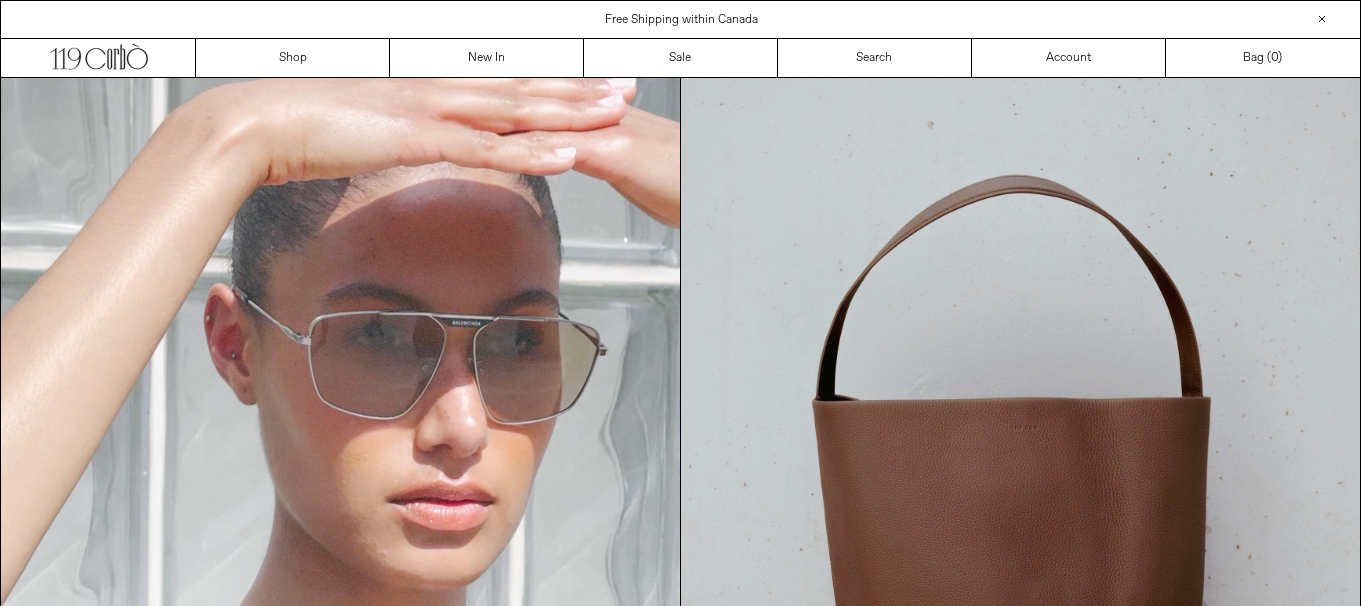 scroll, scrollTop: 0, scrollLeft: 0, axis: both 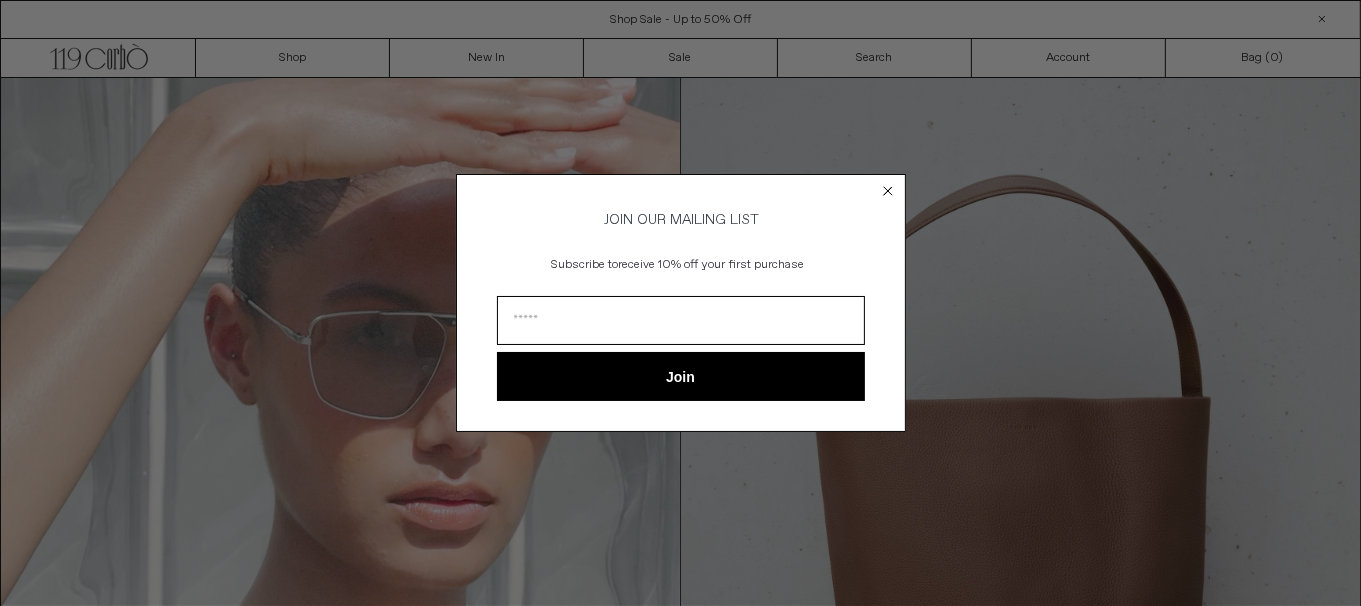 click on "Close dialog" 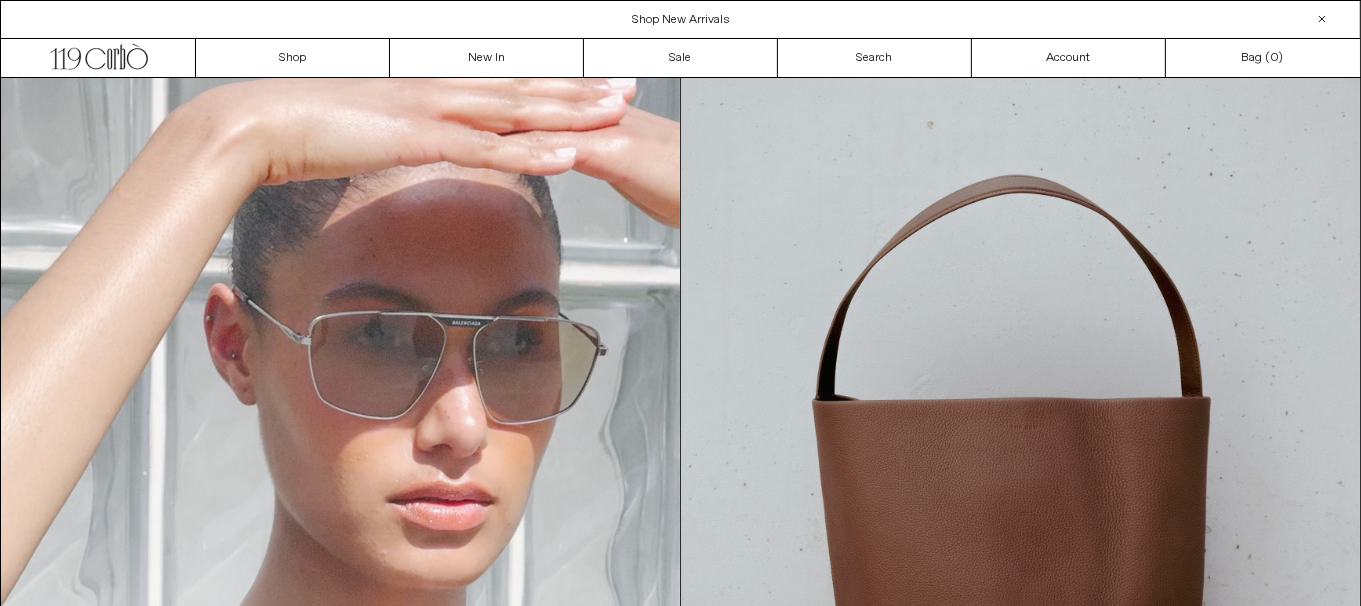 scroll, scrollTop: 0, scrollLeft: 0, axis: both 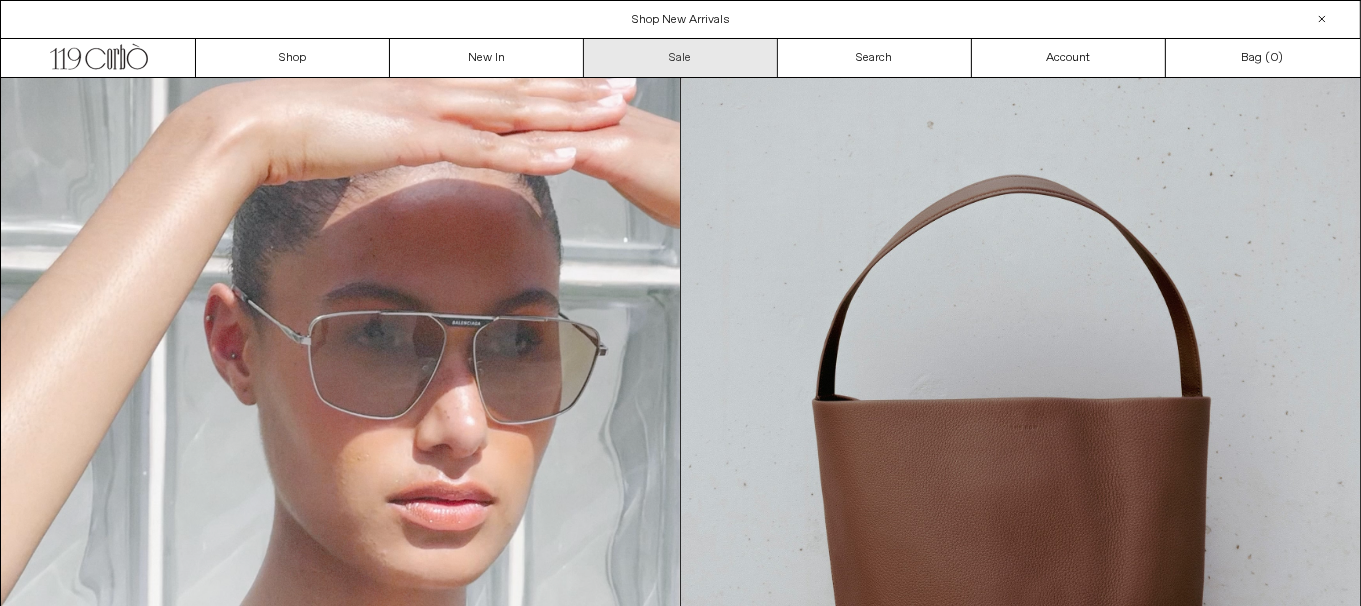 click on "Sale" at bounding box center [681, 58] 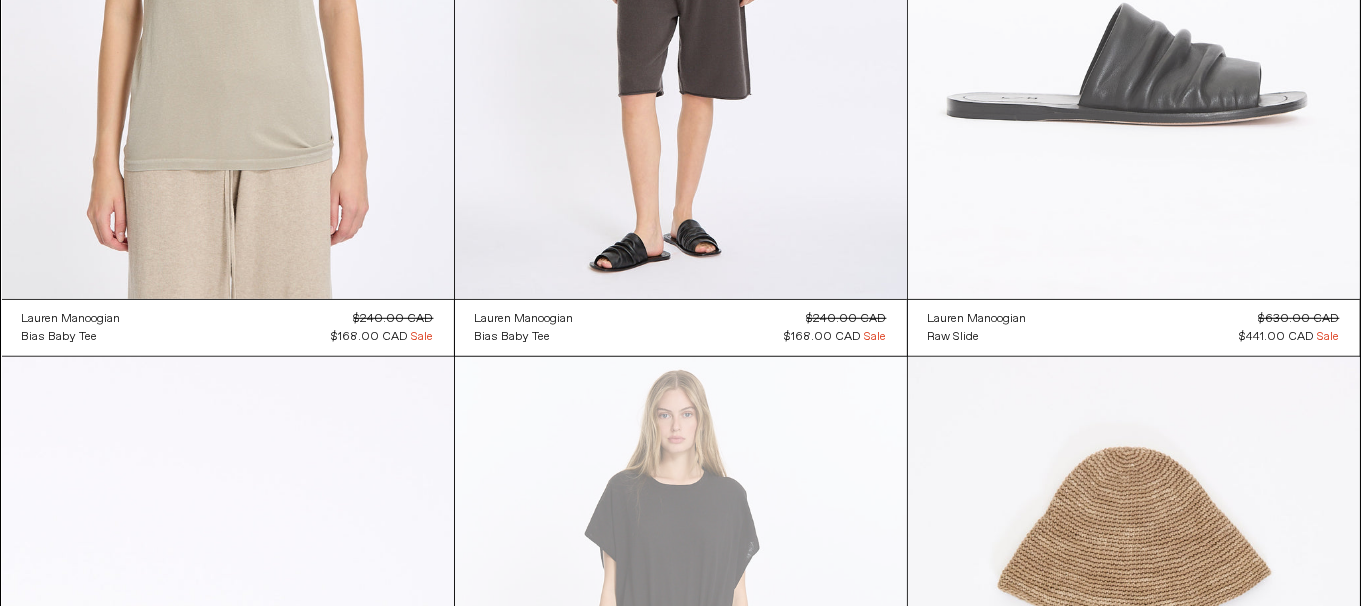 scroll, scrollTop: 1200, scrollLeft: 0, axis: vertical 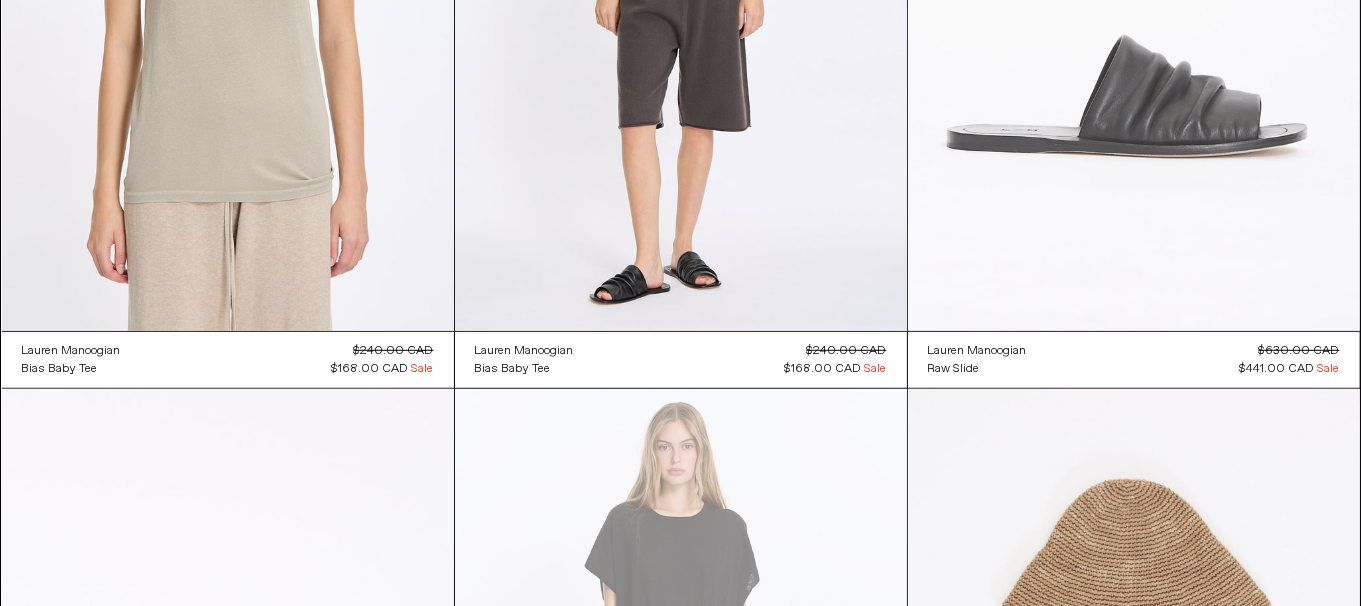 click at bounding box center (1134, -8) 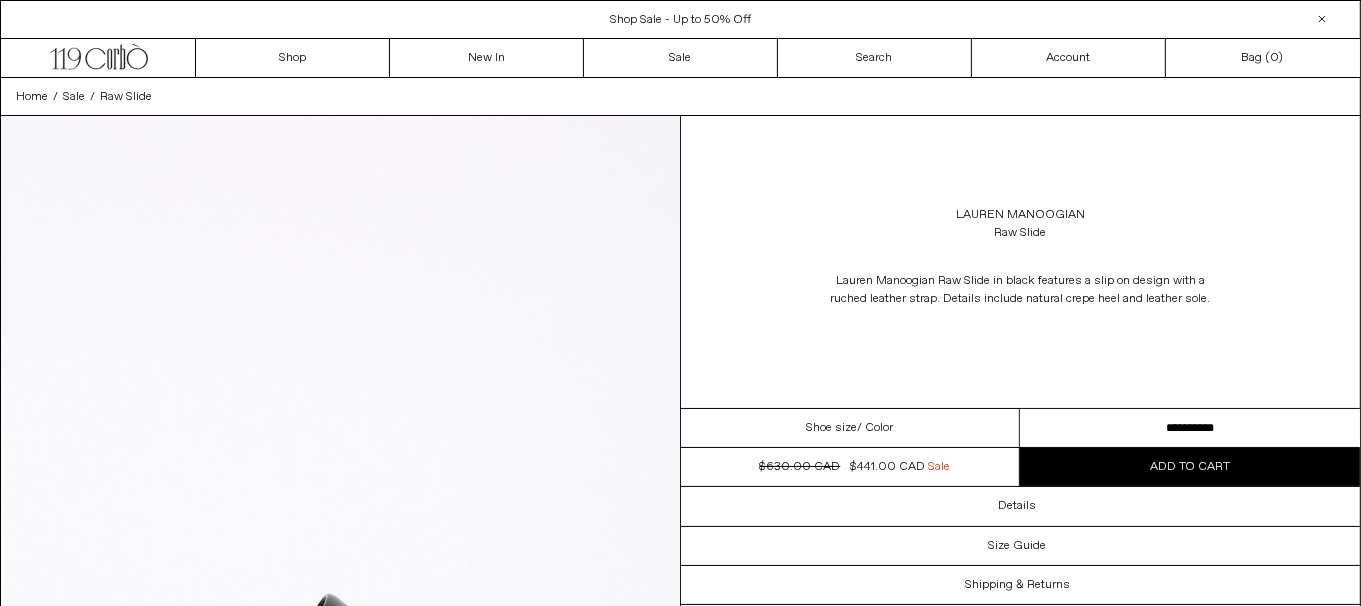 scroll, scrollTop: 0, scrollLeft: 0, axis: both 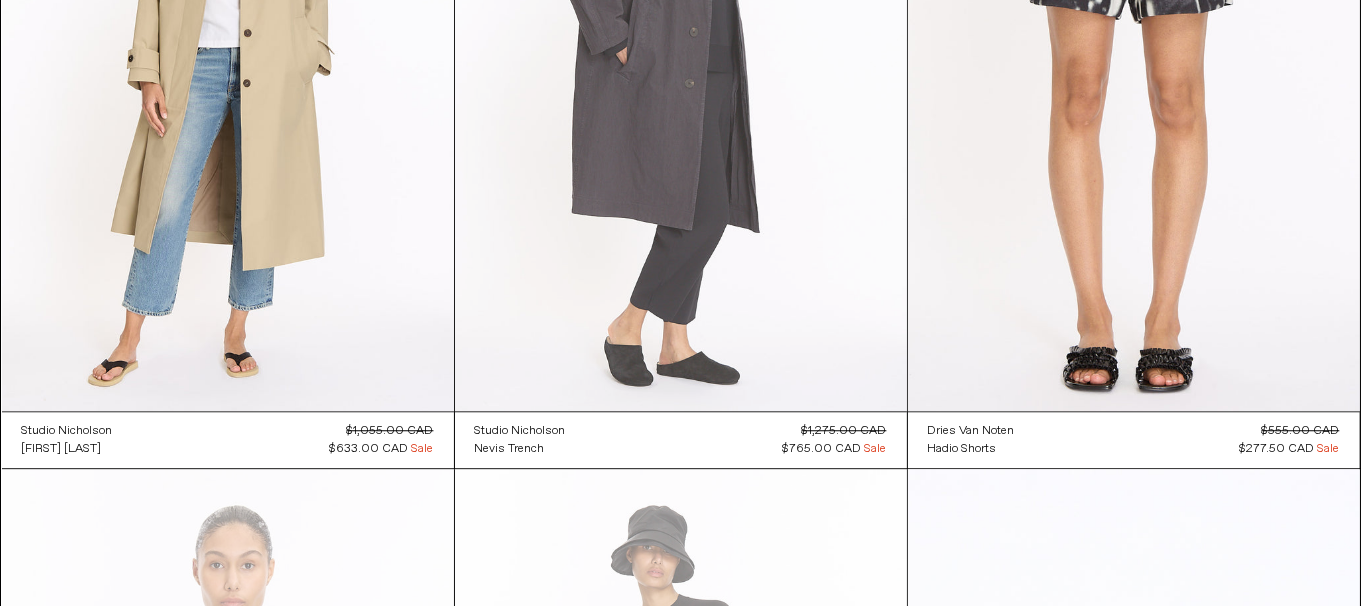 click at bounding box center (681, 72) 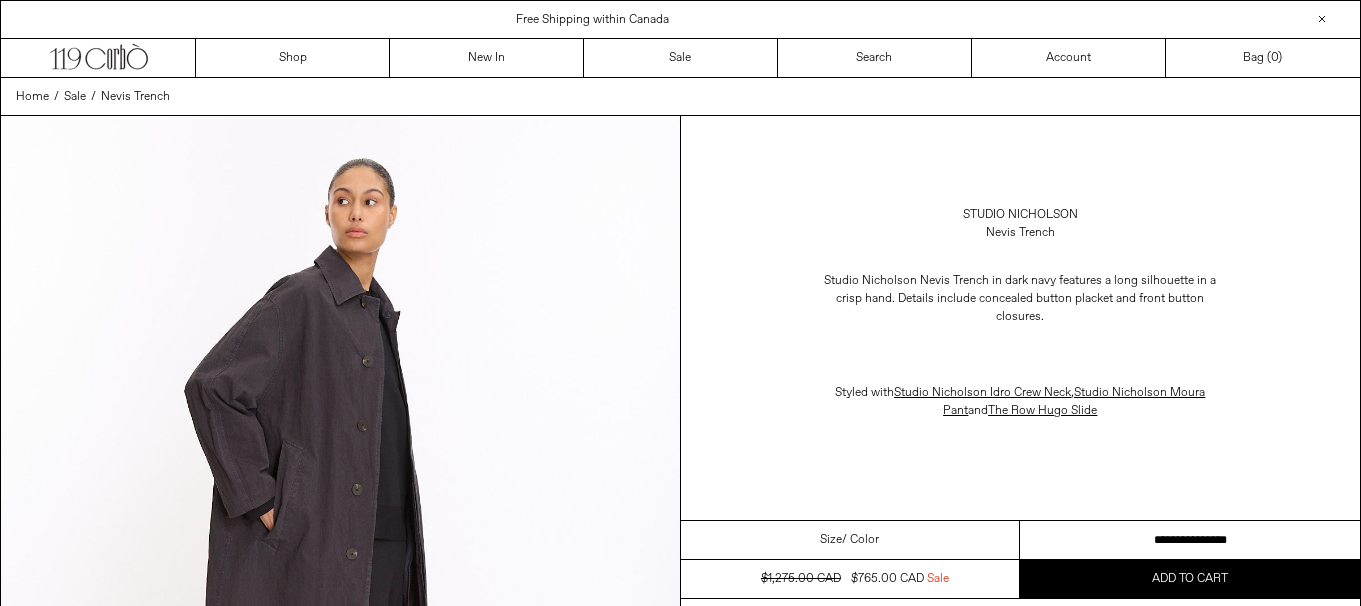 scroll, scrollTop: 0, scrollLeft: 0, axis: both 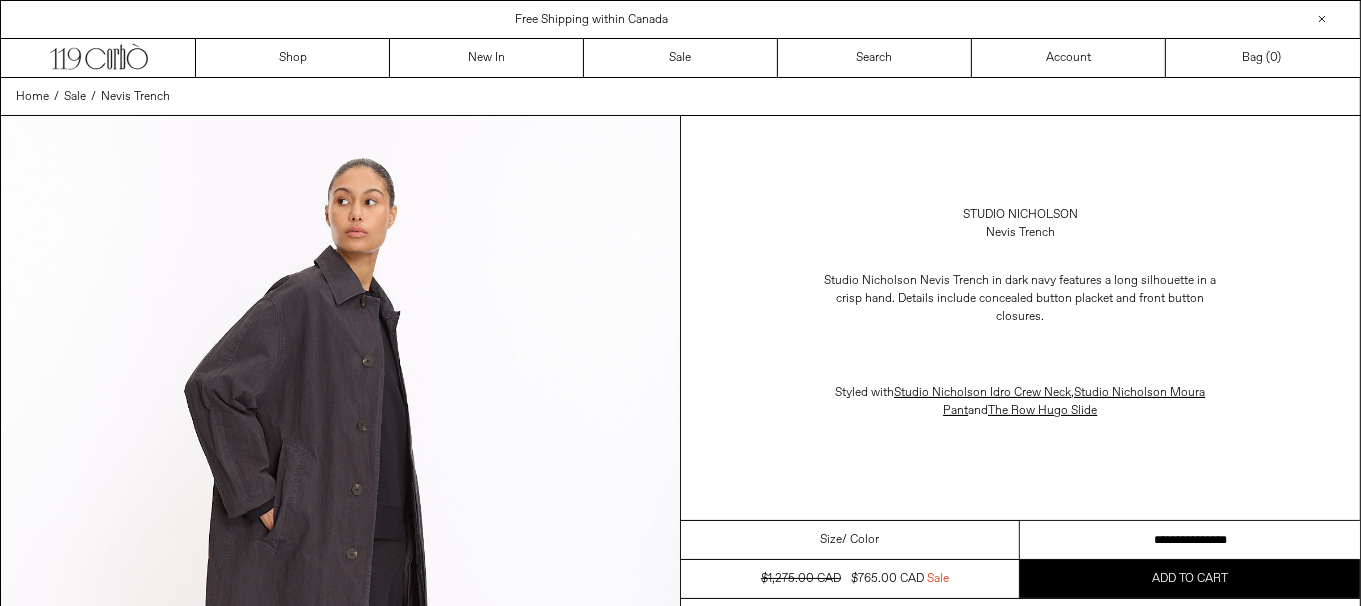 drag, startPoint x: 0, startPoint y: 0, endPoint x: 1374, endPoint y: 604, distance: 1500.8971 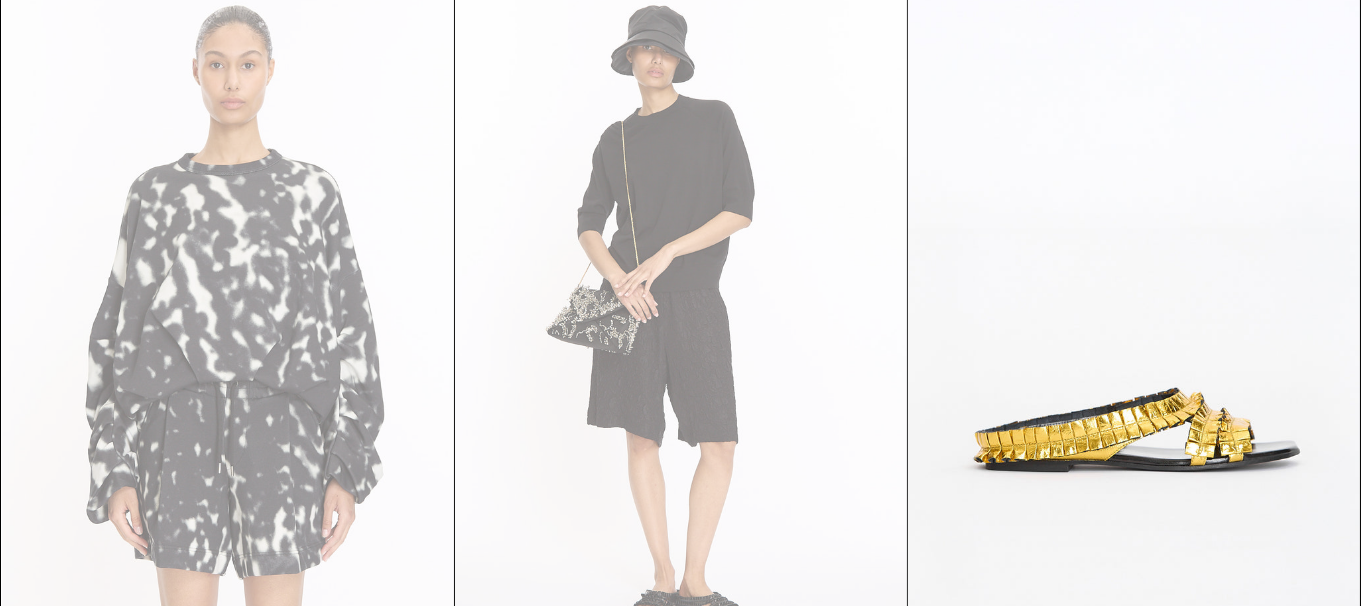 scroll, scrollTop: 5531, scrollLeft: 0, axis: vertical 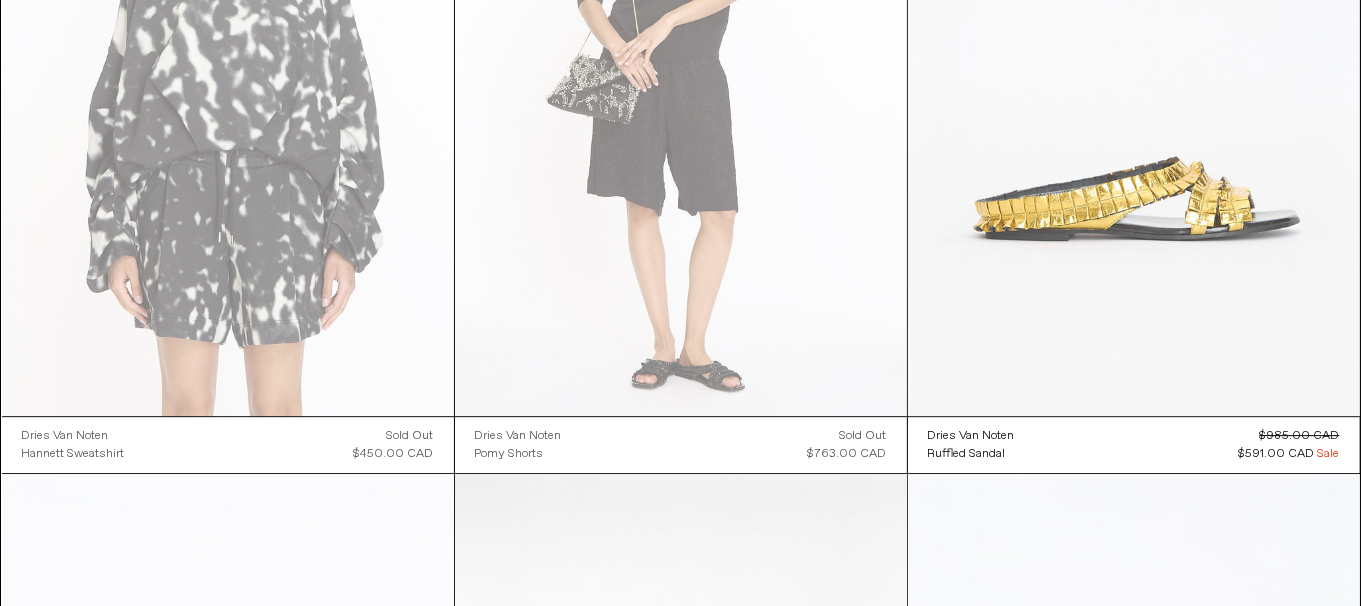 click at bounding box center [1134, 77] 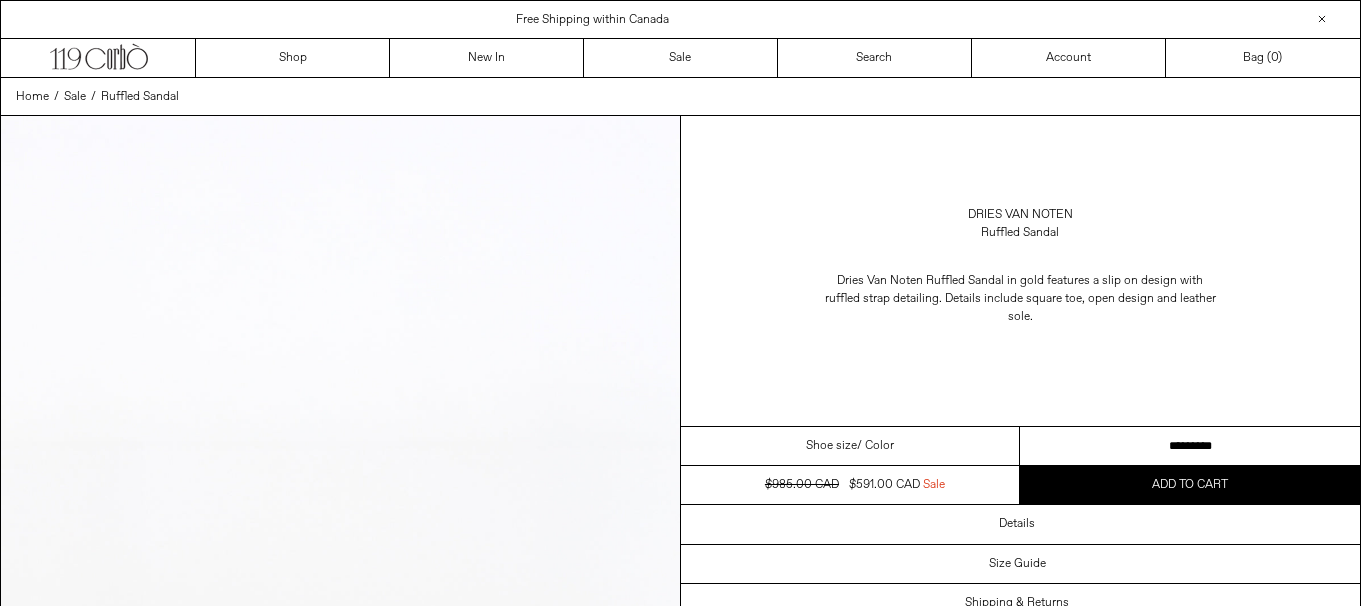 scroll, scrollTop: 0, scrollLeft: 0, axis: both 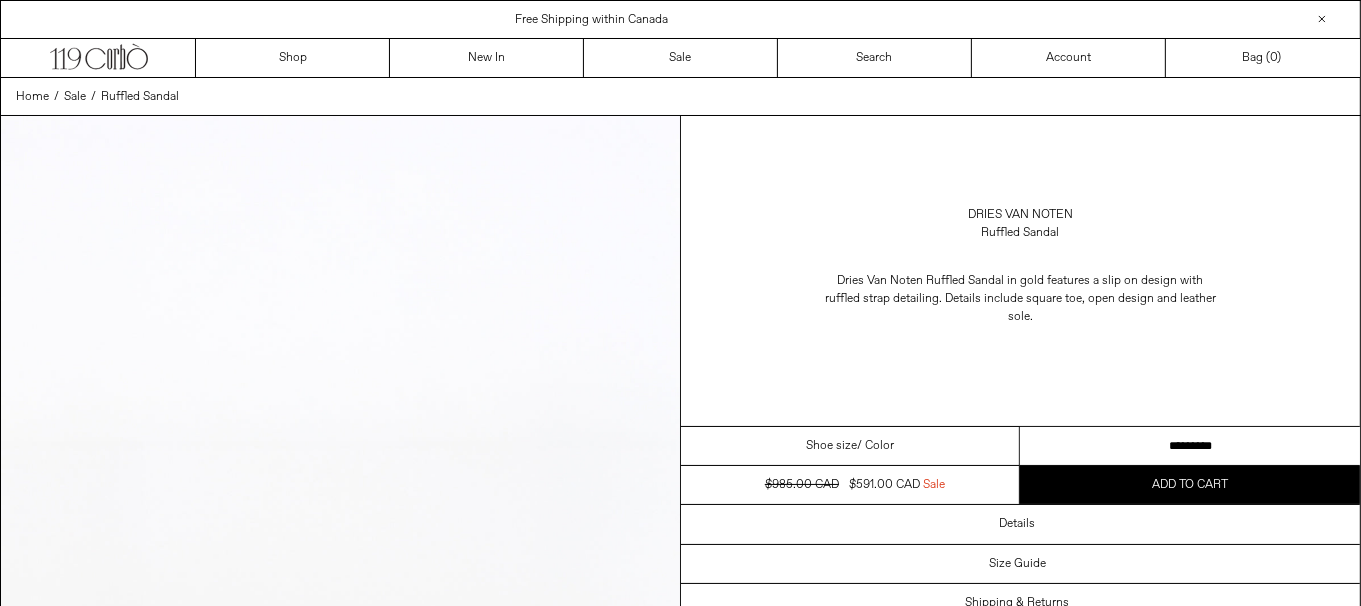 click on "**********" at bounding box center (1190, 446) 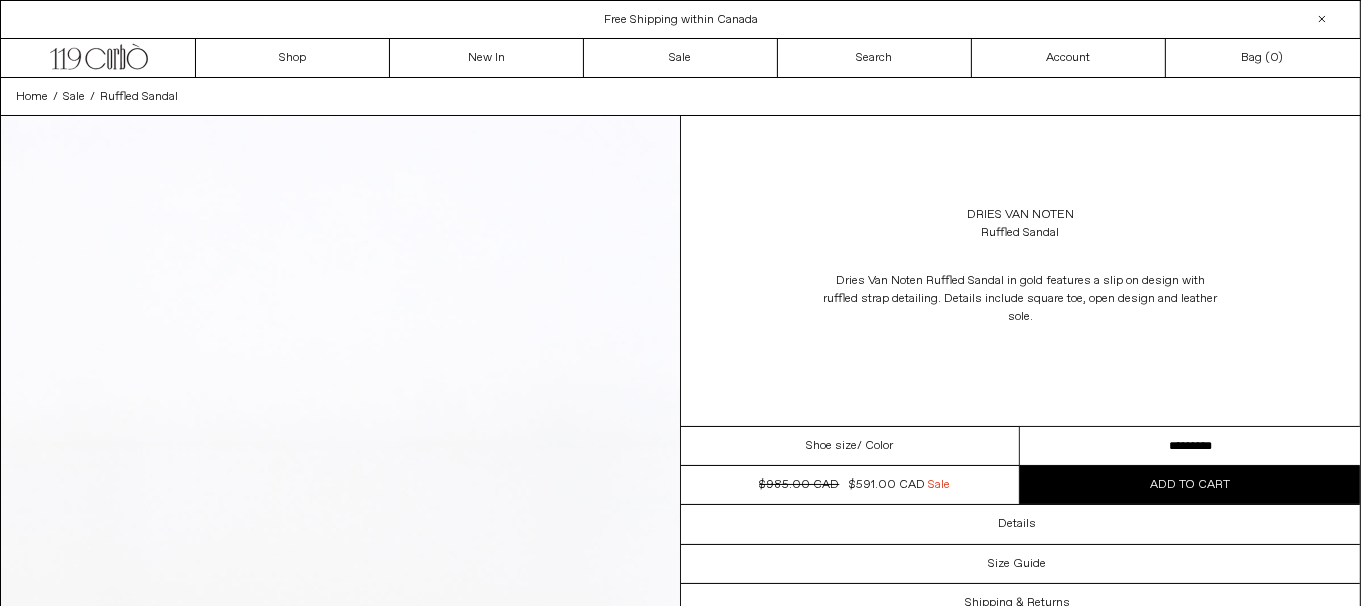 scroll, scrollTop: 0, scrollLeft: 0, axis: both 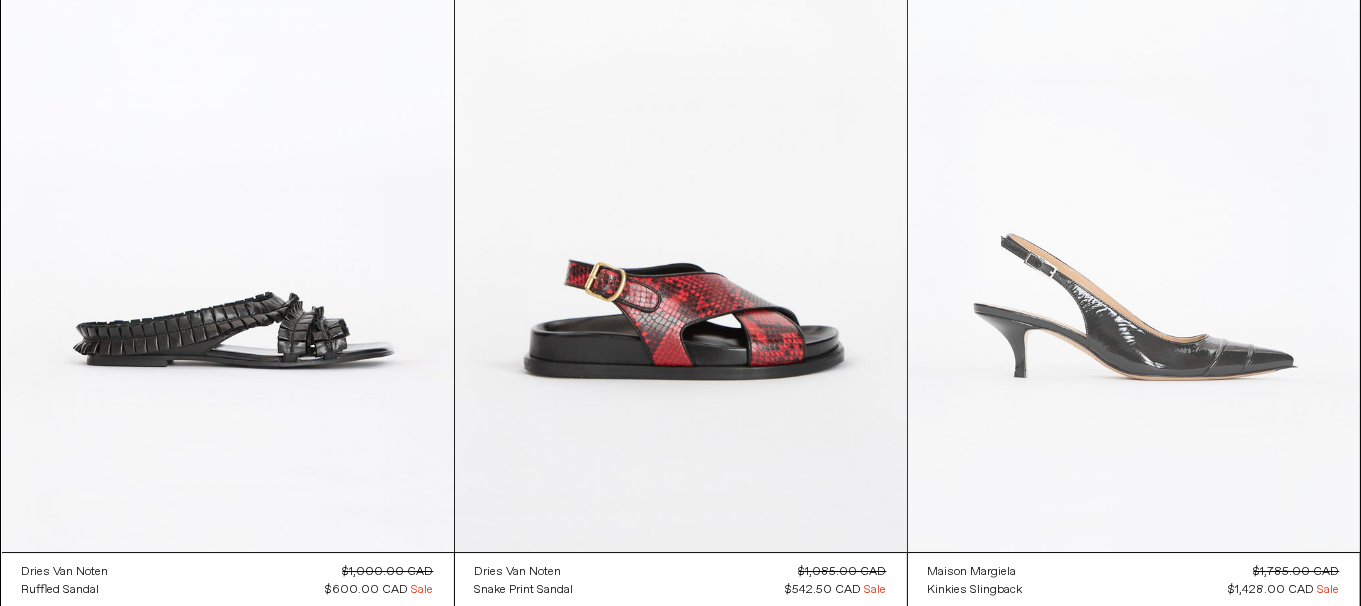click at bounding box center [1134, 213] 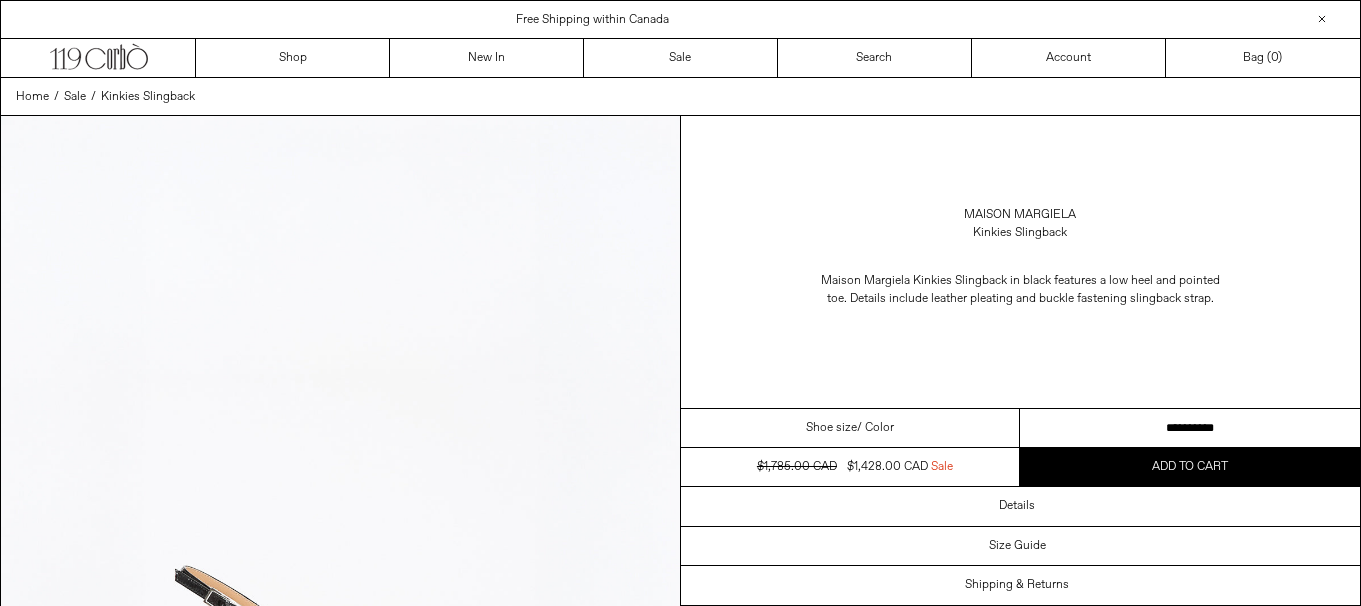 drag, startPoint x: 0, startPoint y: 0, endPoint x: 1369, endPoint y: 470, distance: 1447.4325 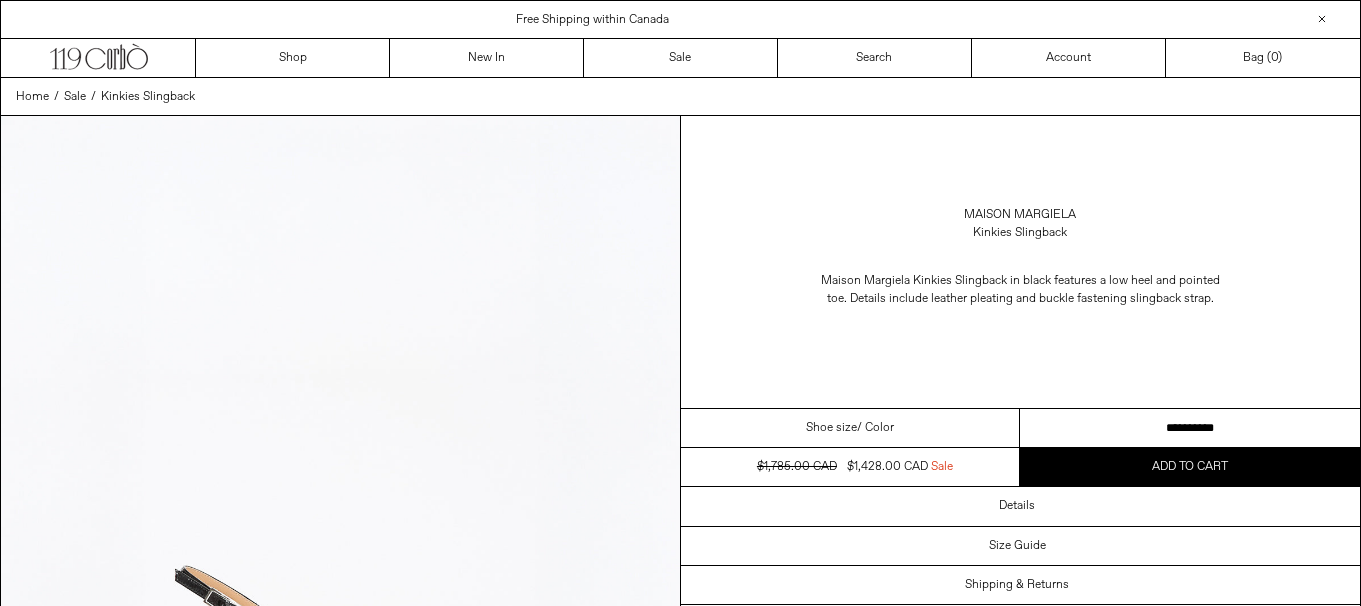 scroll, scrollTop: 0, scrollLeft: 0, axis: both 